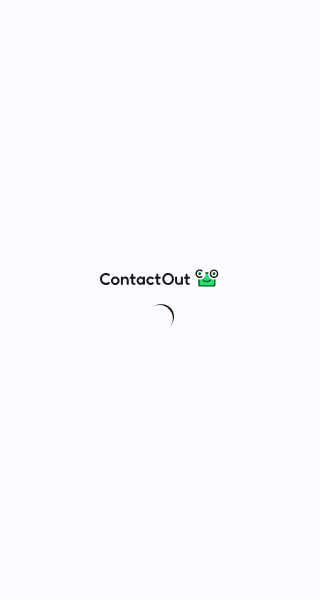 scroll, scrollTop: 0, scrollLeft: 0, axis: both 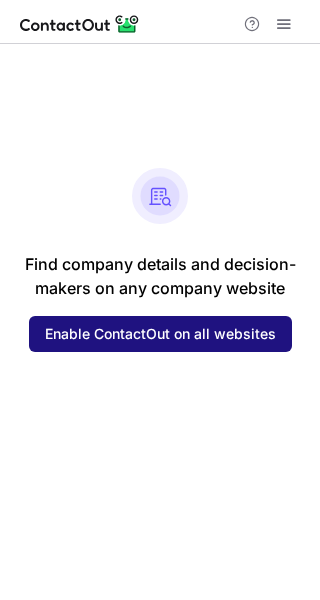 click on "Enable ContactOut on all websites" at bounding box center (160, 334) 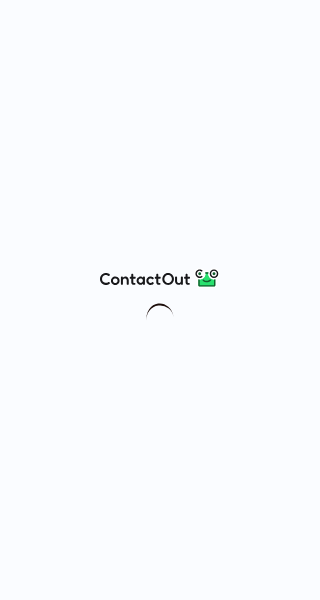 scroll, scrollTop: 0, scrollLeft: 0, axis: both 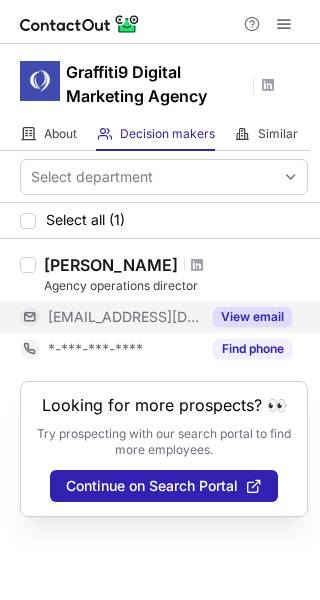 click on "View email" at bounding box center (252, 317) 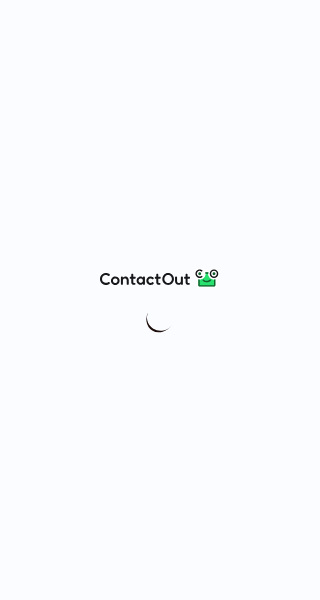 scroll, scrollTop: 0, scrollLeft: 0, axis: both 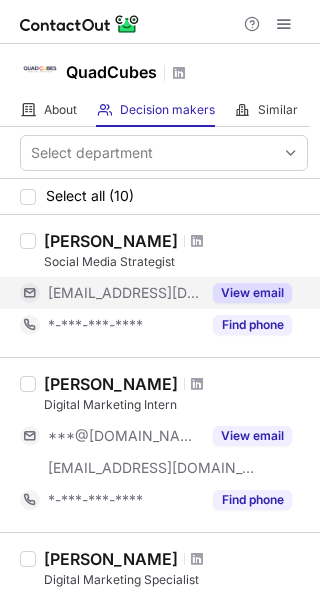 click on "View email" at bounding box center (252, 293) 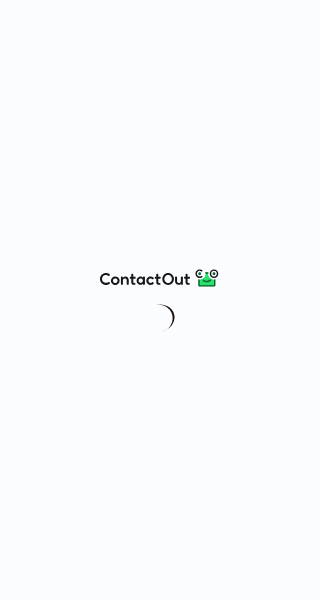 scroll, scrollTop: 0, scrollLeft: 0, axis: both 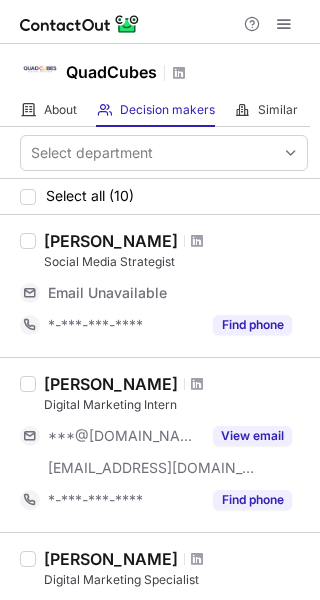 drag, startPoint x: 202, startPoint y: 238, endPoint x: 48, endPoint y: 227, distance: 154.39236 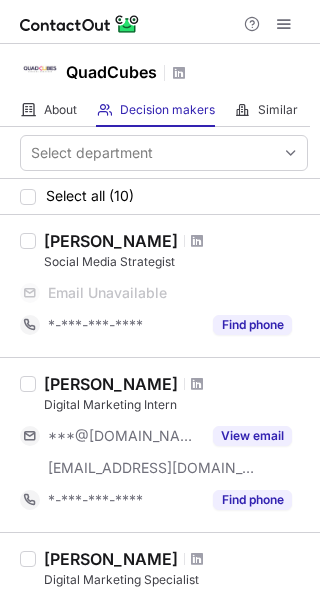 copy on "[PERSON_NAME]" 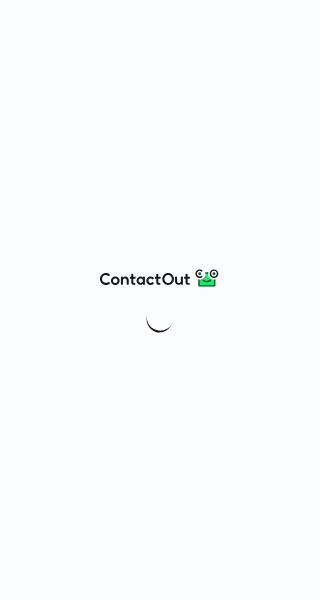 scroll, scrollTop: 0, scrollLeft: 0, axis: both 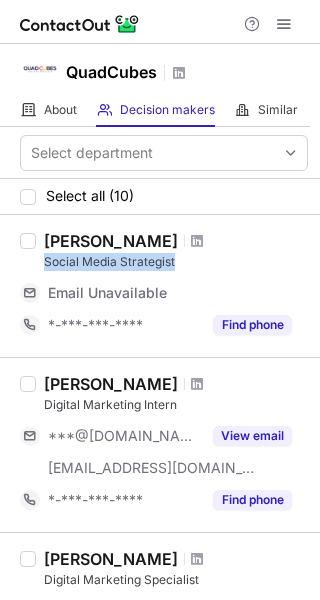 drag, startPoint x: 176, startPoint y: 255, endPoint x: 45, endPoint y: 252, distance: 131.03435 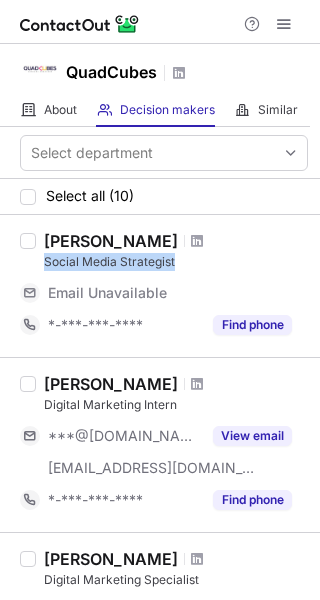 copy on "Social Media Strategist" 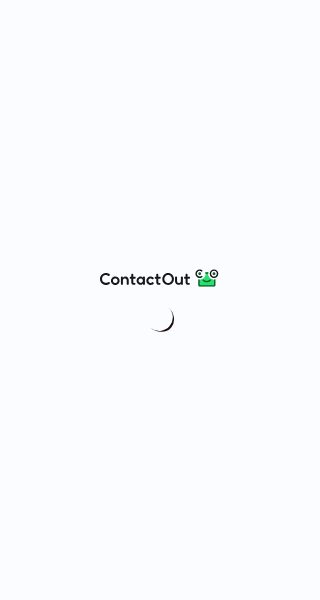 scroll, scrollTop: 0, scrollLeft: 0, axis: both 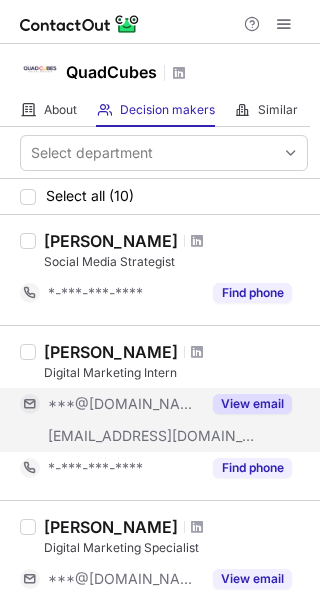 click on "View email" at bounding box center [252, 404] 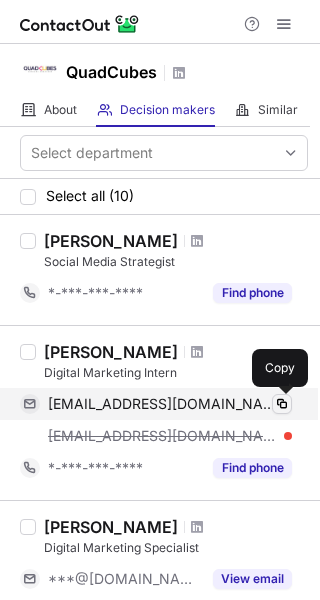 click at bounding box center (282, 404) 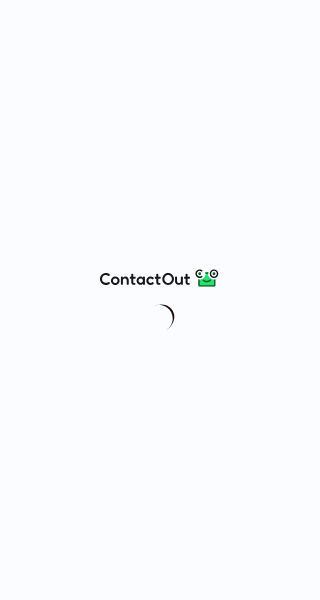 scroll, scrollTop: 0, scrollLeft: 0, axis: both 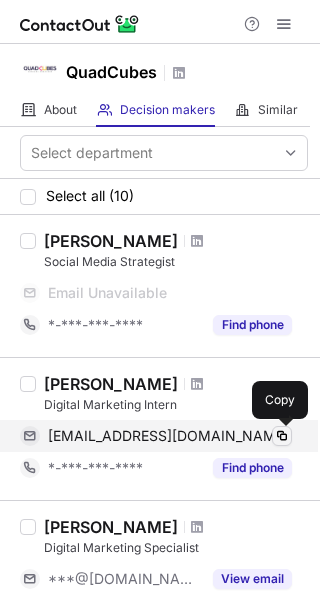 click at bounding box center [282, 436] 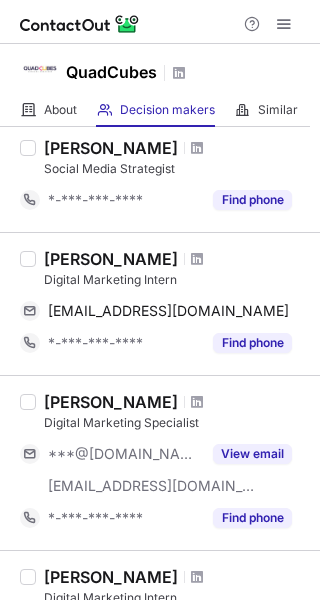 scroll, scrollTop: 100, scrollLeft: 0, axis: vertical 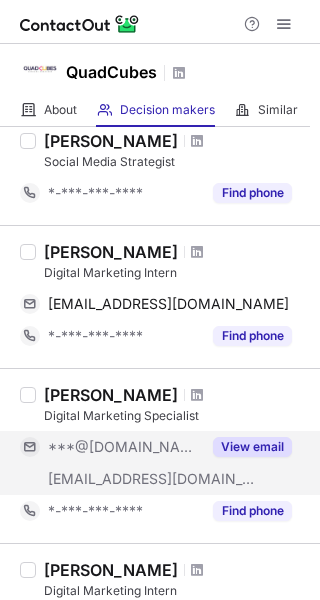 click on "View email" at bounding box center (252, 447) 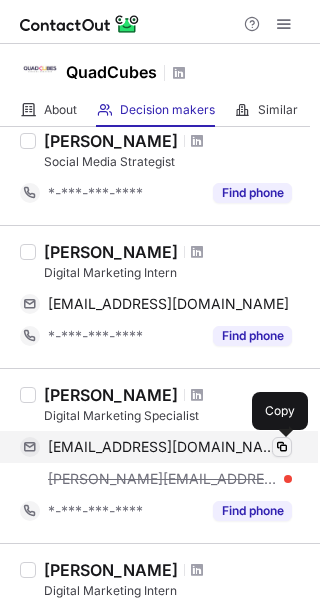 click at bounding box center [282, 447] 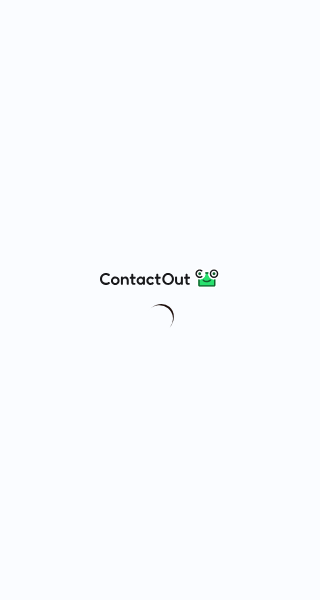 scroll, scrollTop: 0, scrollLeft: 0, axis: both 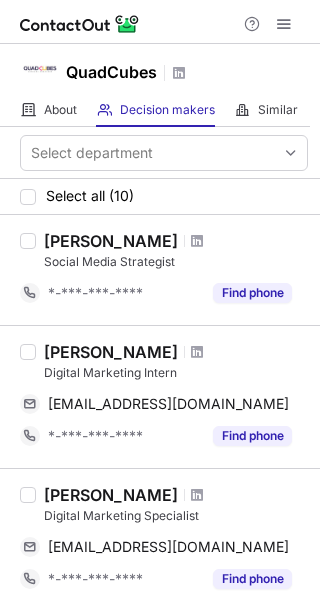 drag, startPoint x: 153, startPoint y: 383, endPoint x: 45, endPoint y: 374, distance: 108.37435 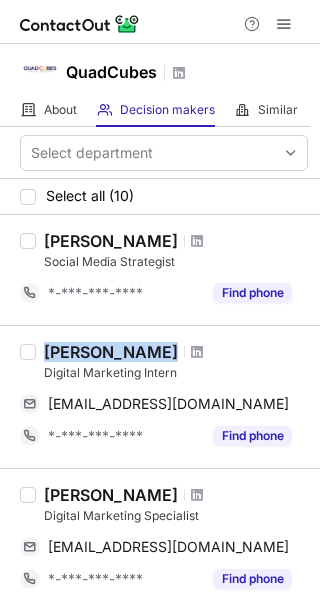drag, startPoint x: 45, startPoint y: 352, endPoint x: 162, endPoint y: 355, distance: 117.03845 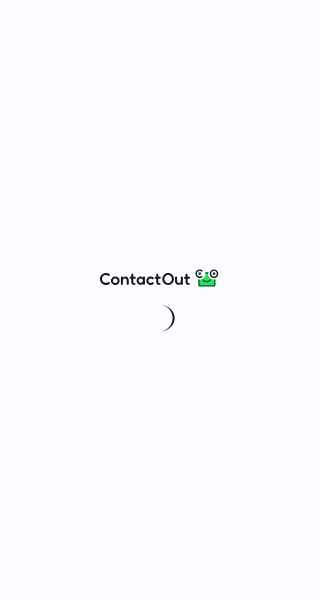scroll, scrollTop: 0, scrollLeft: 0, axis: both 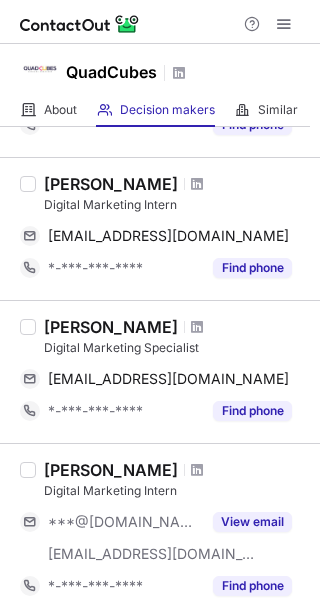click on "[PERSON_NAME]" at bounding box center (111, 327) 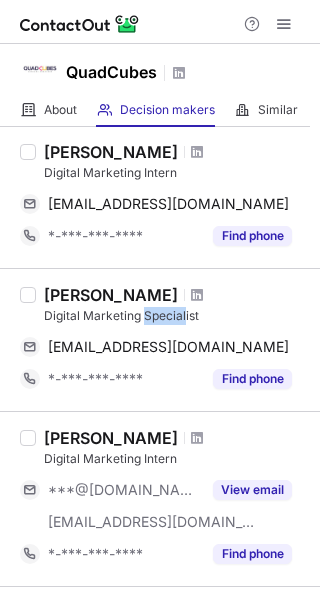 drag, startPoint x: 184, startPoint y: 320, endPoint x: 146, endPoint y: 314, distance: 38.470768 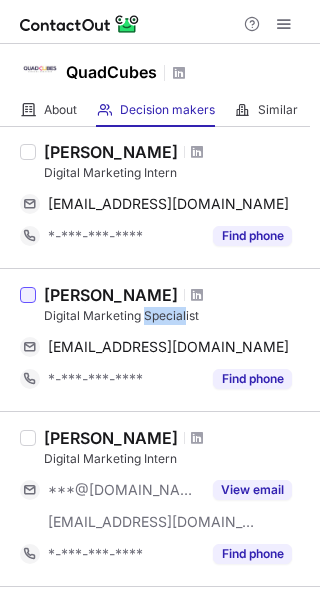 drag, startPoint x: 182, startPoint y: 287, endPoint x: 33, endPoint y: 287, distance: 149 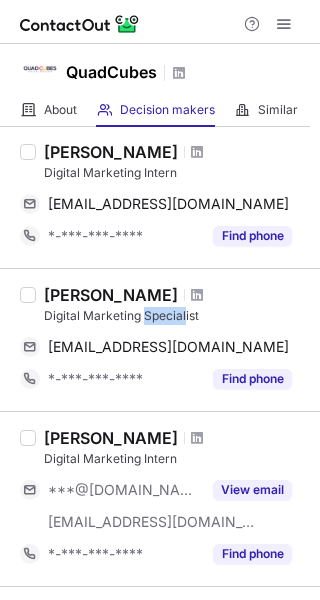 copy on "[PERSON_NAME]" 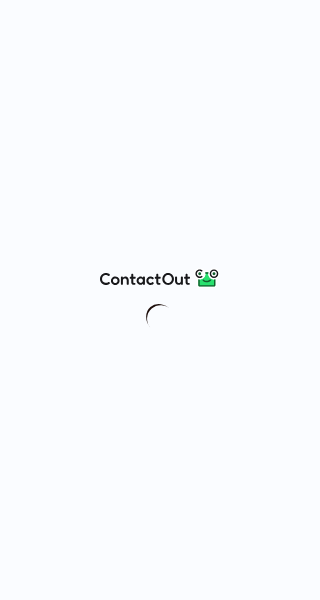 scroll, scrollTop: 0, scrollLeft: 0, axis: both 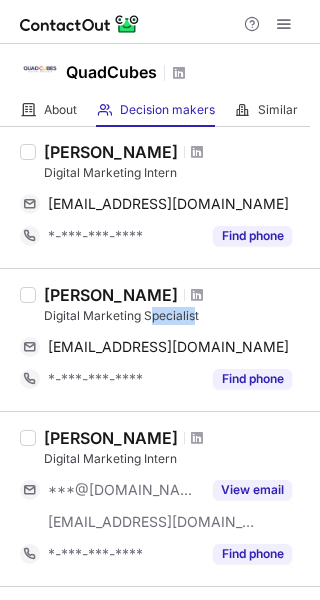 drag, startPoint x: 195, startPoint y: 311, endPoint x: 148, endPoint y: 315, distance: 47.169907 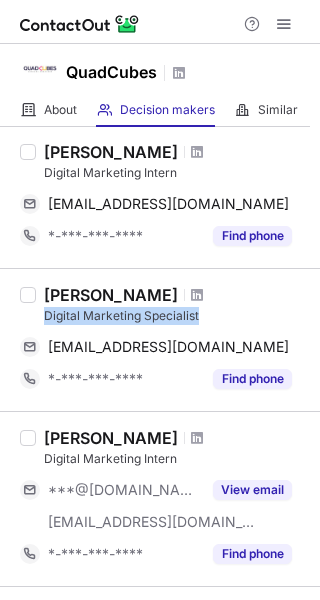 drag, startPoint x: 197, startPoint y: 312, endPoint x: 47, endPoint y: 309, distance: 150.03 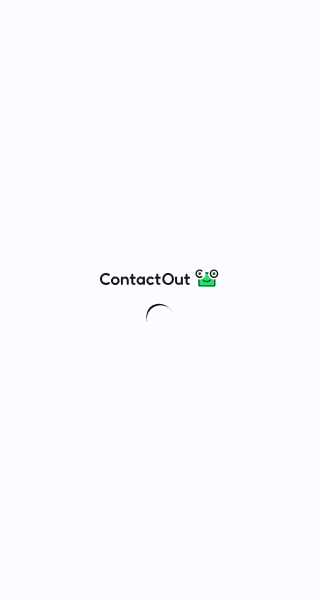 scroll, scrollTop: 0, scrollLeft: 0, axis: both 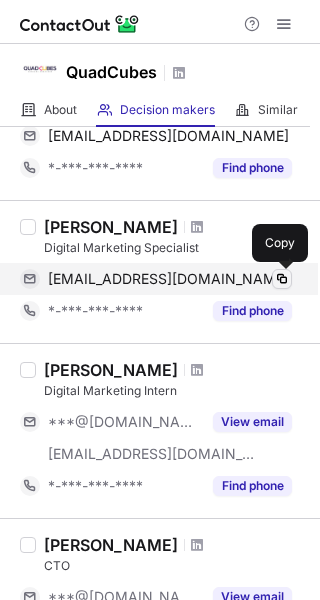 click at bounding box center [282, 279] 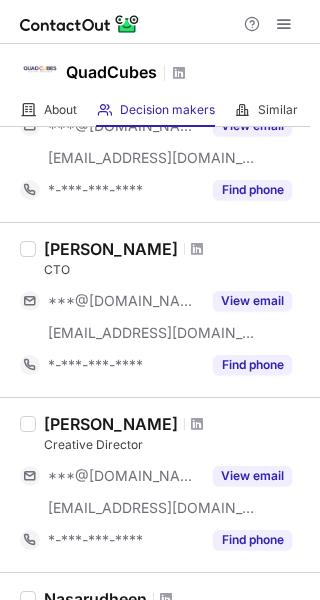 scroll, scrollTop: 168, scrollLeft: 0, axis: vertical 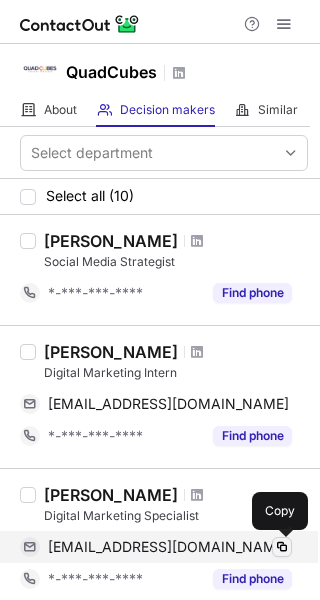 click at bounding box center (282, 547) 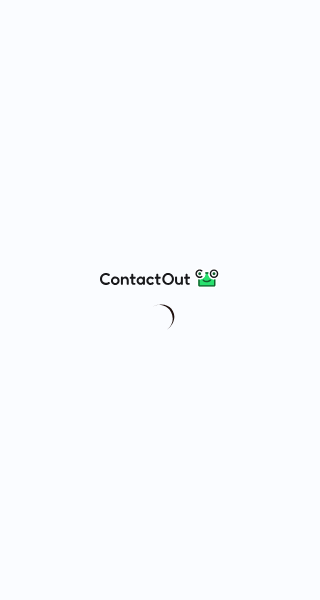 scroll, scrollTop: 0, scrollLeft: 0, axis: both 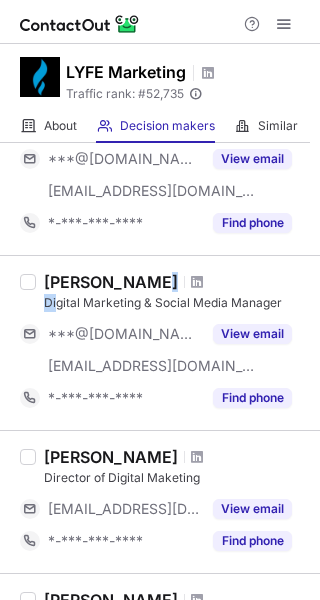 drag, startPoint x: 153, startPoint y: 282, endPoint x: 54, endPoint y: 298, distance: 100.28459 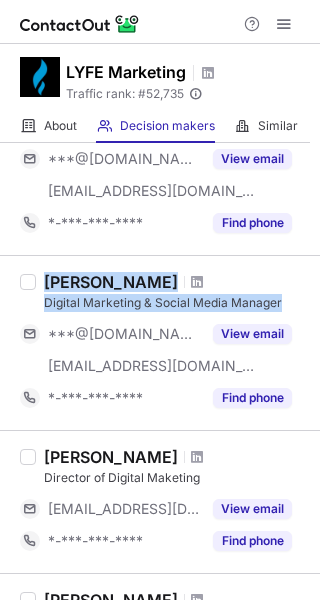 drag, startPoint x: 279, startPoint y: 301, endPoint x: 38, endPoint y: 267, distance: 243.38652 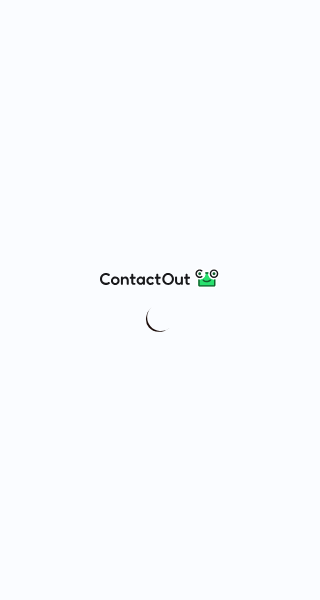 scroll, scrollTop: 0, scrollLeft: 0, axis: both 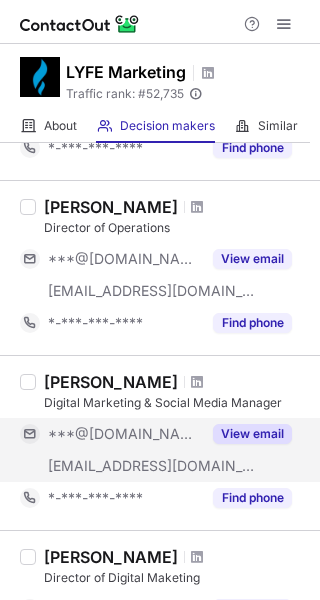 click on "View email" at bounding box center (252, 434) 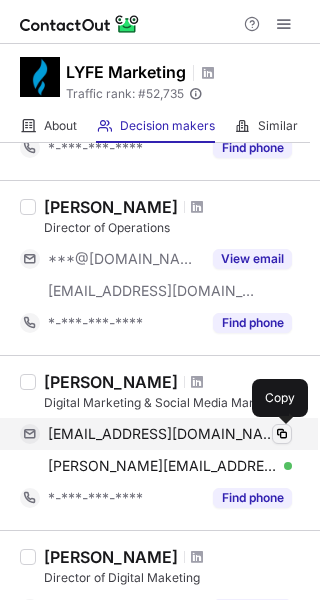 click at bounding box center [282, 434] 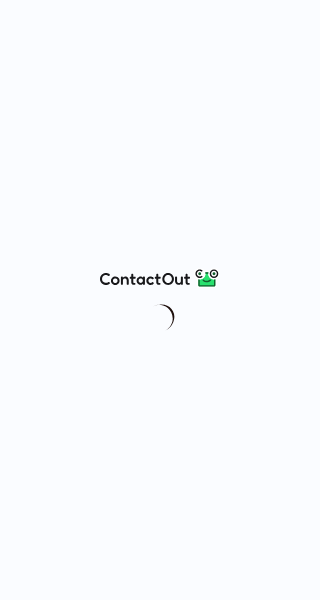 scroll, scrollTop: 0, scrollLeft: 0, axis: both 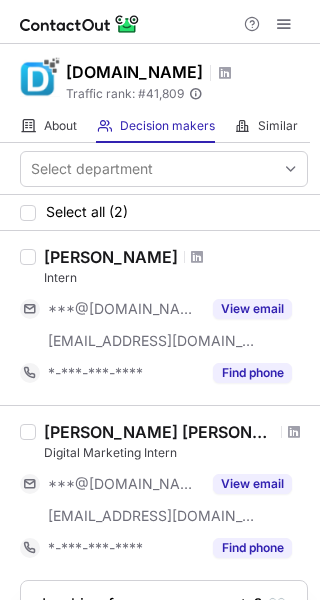 click at bounding box center (294, 432) 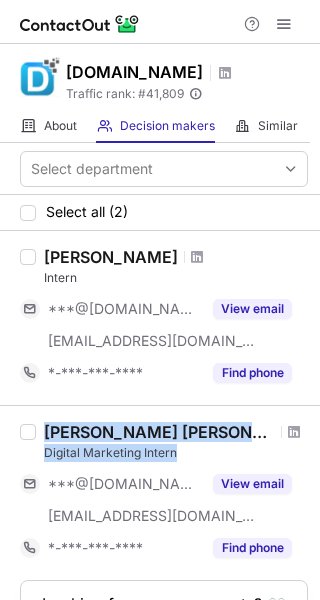 drag, startPoint x: 43, startPoint y: 426, endPoint x: 175, endPoint y: 452, distance: 134.53624 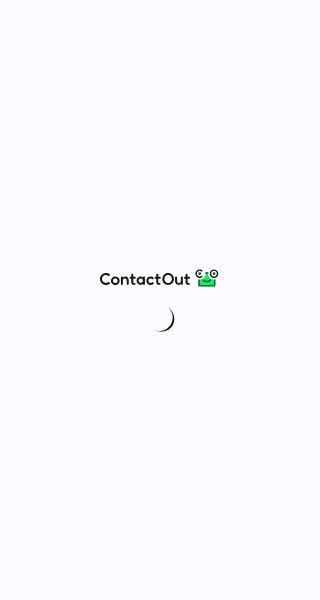 scroll, scrollTop: 0, scrollLeft: 0, axis: both 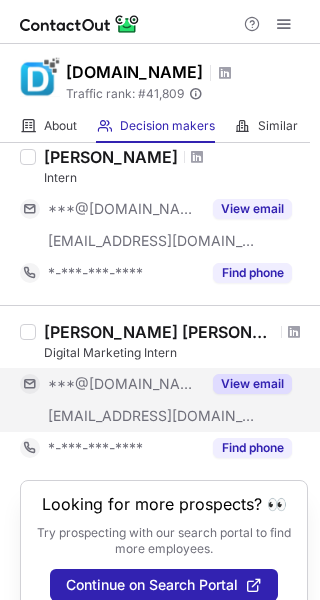 click on "View email" at bounding box center [252, 384] 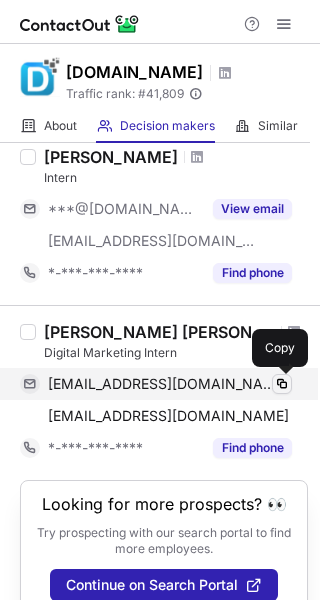 click at bounding box center [282, 384] 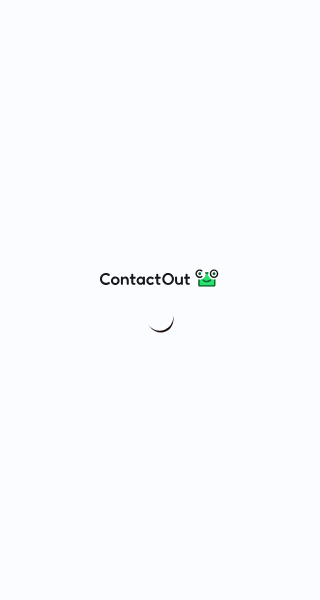 scroll, scrollTop: 0, scrollLeft: 0, axis: both 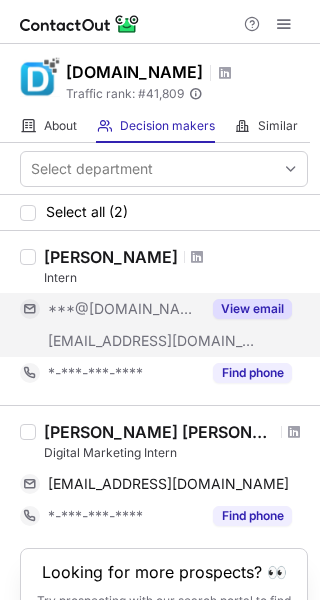 click on "View email" at bounding box center [252, 309] 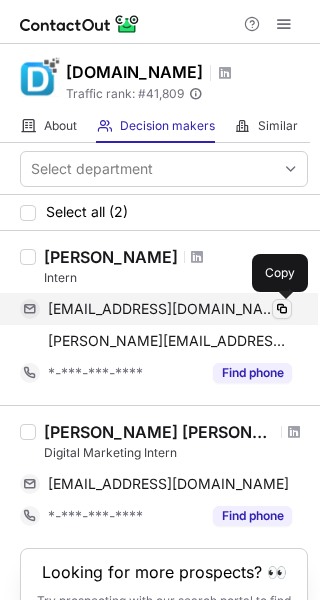 click at bounding box center [282, 309] 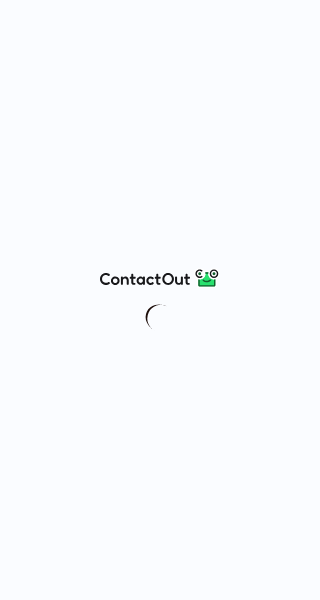 scroll, scrollTop: 0, scrollLeft: 0, axis: both 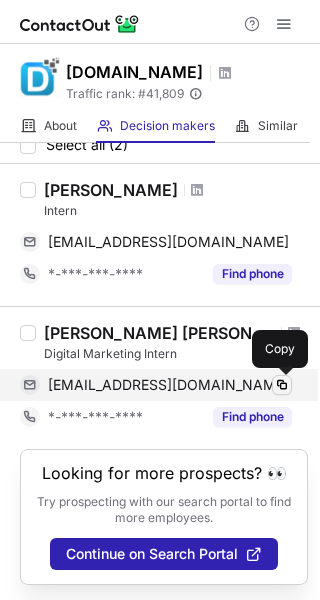 click at bounding box center [282, 385] 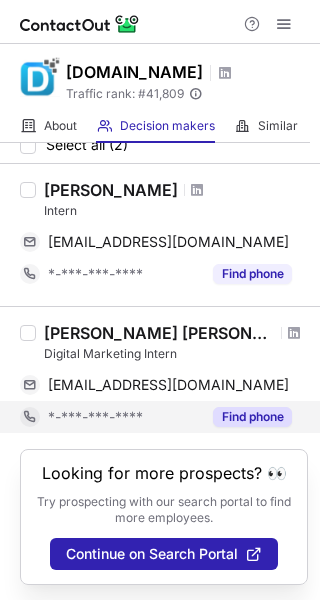 click on "Find phone" at bounding box center (252, 417) 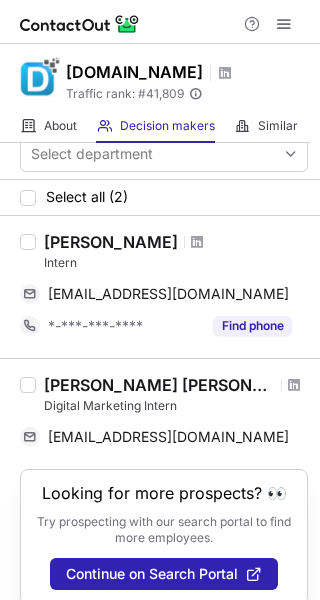 scroll, scrollTop: 35, scrollLeft: 0, axis: vertical 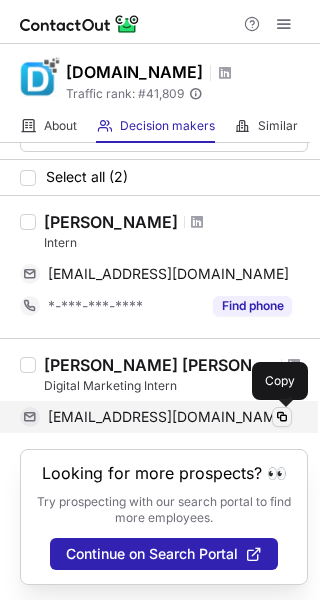 click at bounding box center (282, 417) 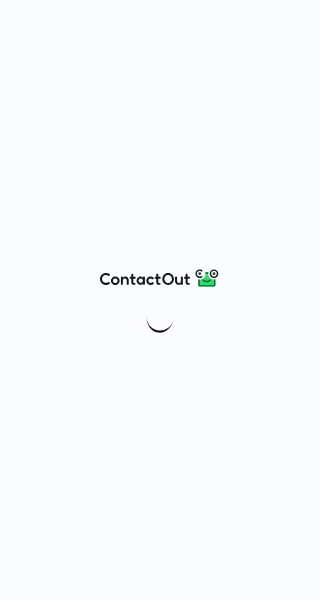 scroll, scrollTop: 0, scrollLeft: 0, axis: both 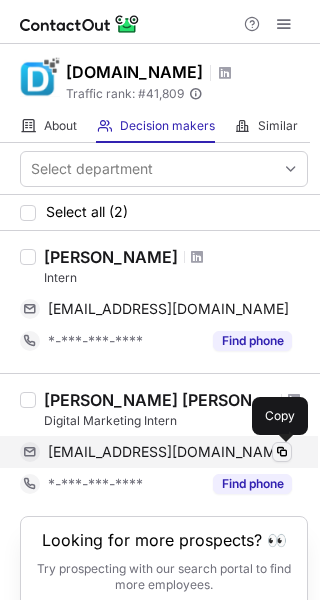 click at bounding box center (282, 452) 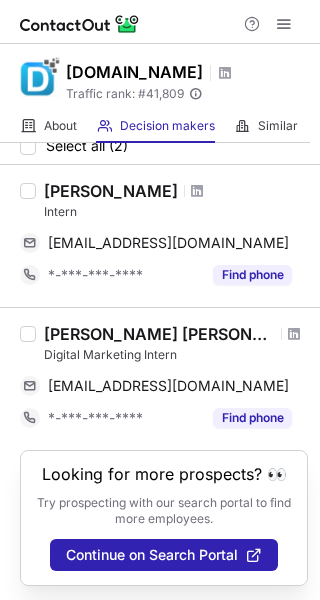 scroll, scrollTop: 67, scrollLeft: 0, axis: vertical 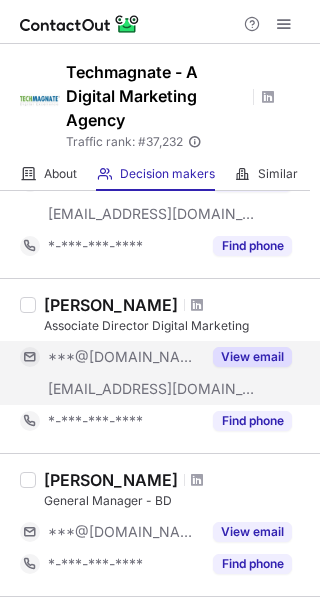 click on "View email" at bounding box center (252, 357) 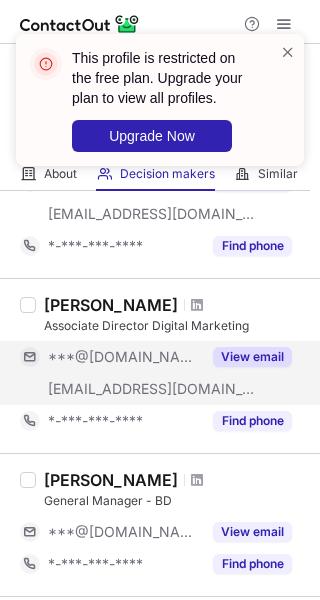 click on "View email" at bounding box center [252, 357] 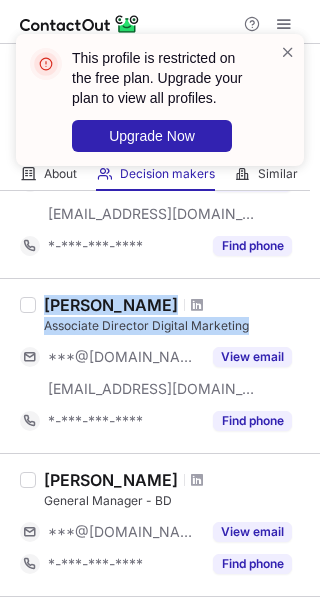 drag, startPoint x: 45, startPoint y: 301, endPoint x: 249, endPoint y: 320, distance: 204.88289 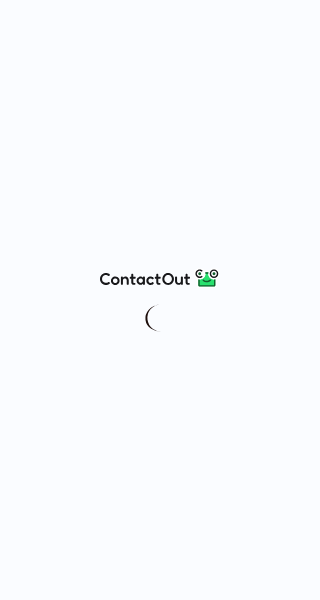 scroll, scrollTop: 0, scrollLeft: 0, axis: both 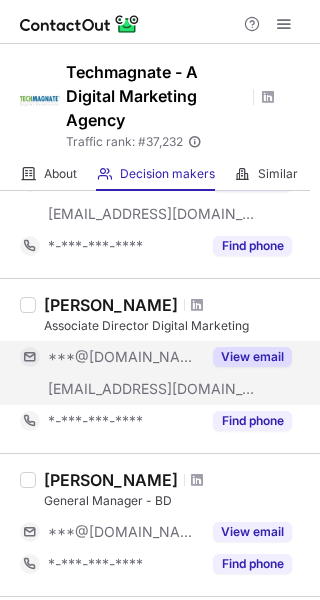 click on "View email" at bounding box center (252, 357) 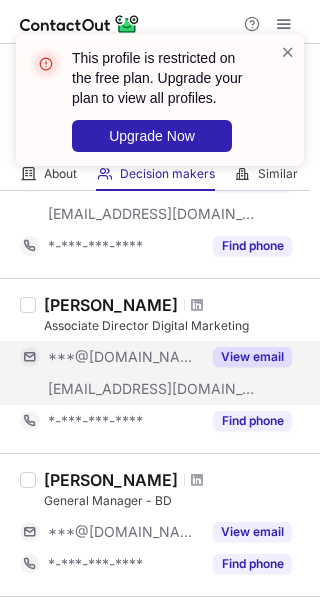 click on "View email" at bounding box center [252, 357] 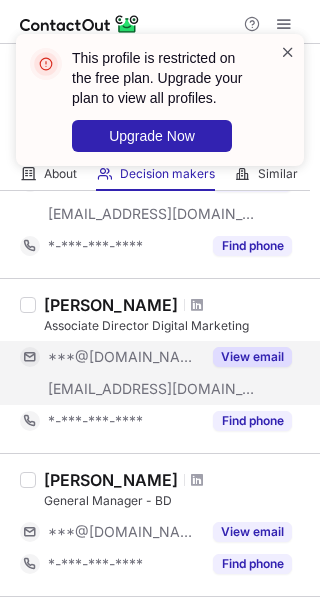 click at bounding box center [288, 52] 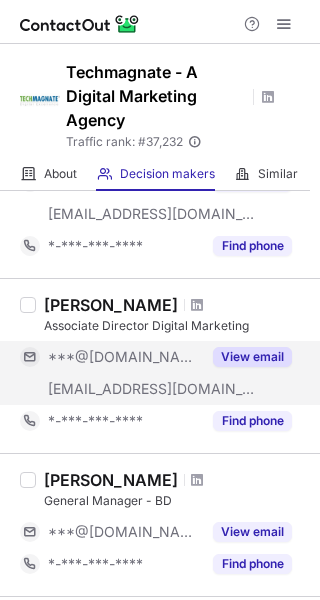 click on "View email" at bounding box center (252, 357) 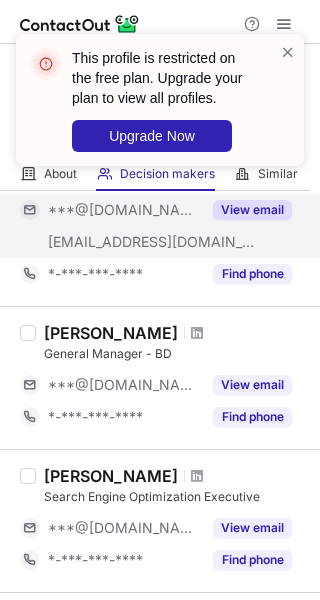 scroll, scrollTop: 856, scrollLeft: 0, axis: vertical 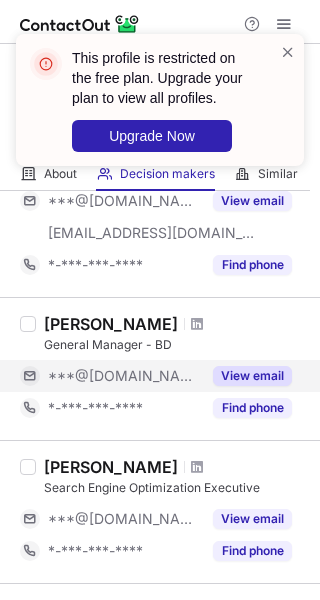 click on "View email" at bounding box center [252, 376] 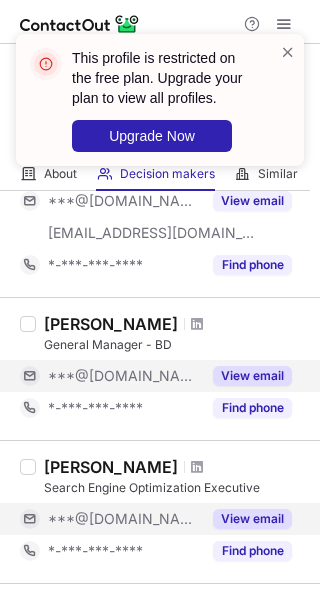 click on "View email" at bounding box center [252, 519] 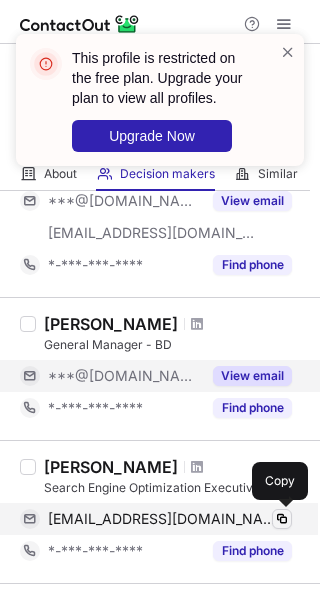 click at bounding box center [282, 519] 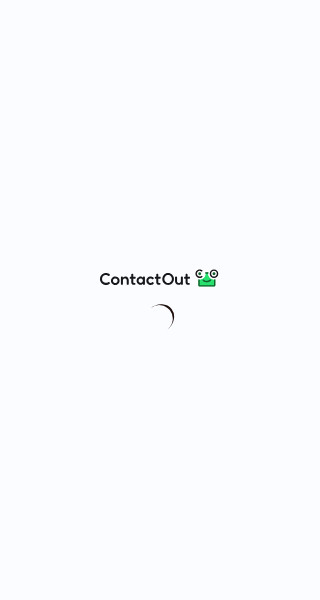 scroll, scrollTop: 0, scrollLeft: 0, axis: both 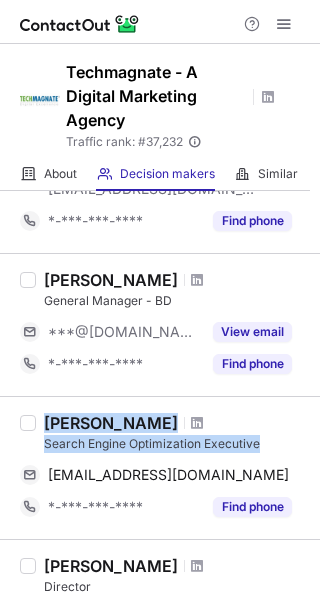 drag, startPoint x: 45, startPoint y: 421, endPoint x: 262, endPoint y: 447, distance: 218.55205 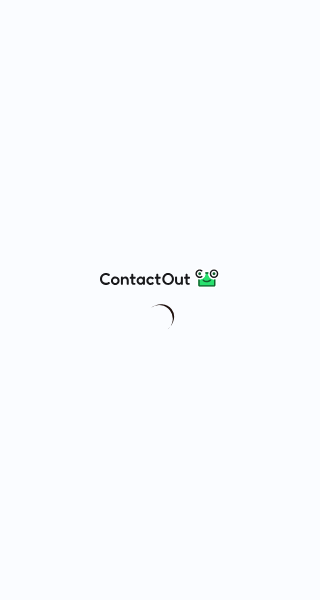 scroll, scrollTop: 0, scrollLeft: 0, axis: both 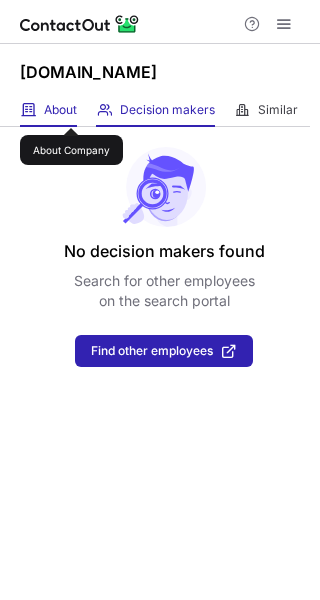 click on "About" at bounding box center (60, 110) 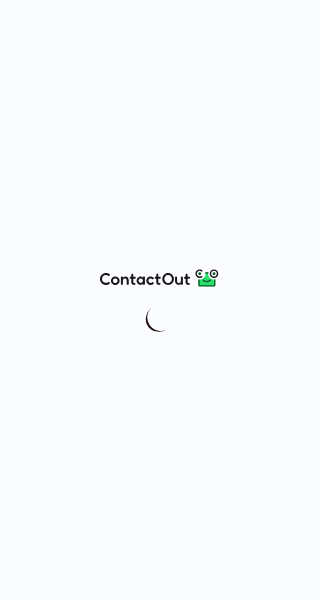 scroll, scrollTop: 0, scrollLeft: 0, axis: both 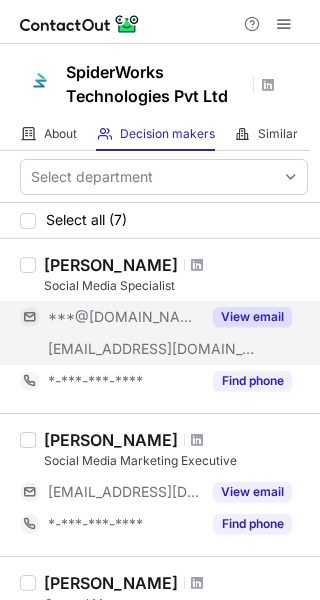 click on "View email" at bounding box center [252, 317] 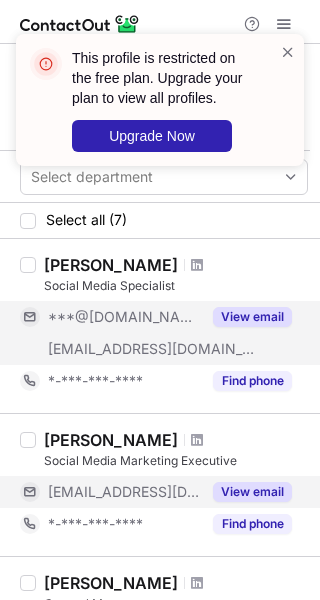 click on "View email" at bounding box center (252, 492) 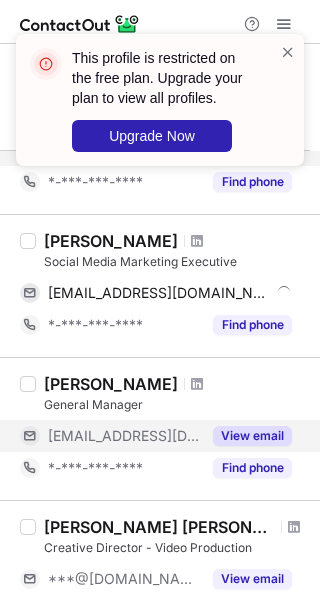 scroll, scrollTop: 200, scrollLeft: 0, axis: vertical 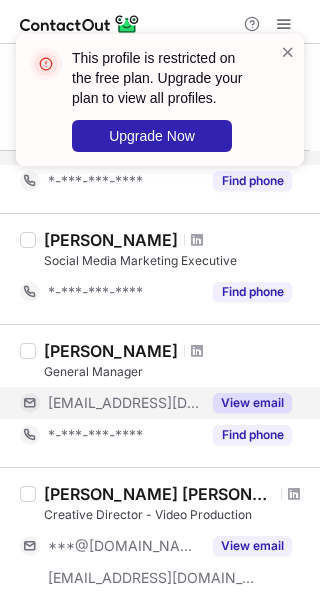 click on "View email" at bounding box center [252, 403] 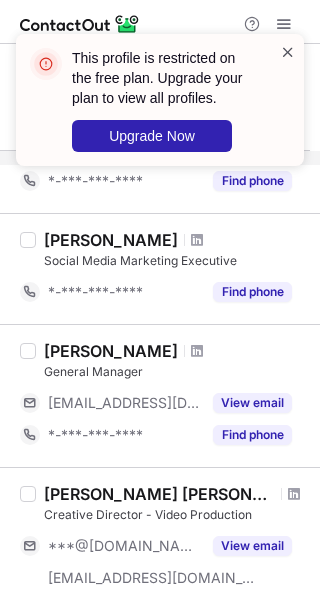 click at bounding box center (288, 52) 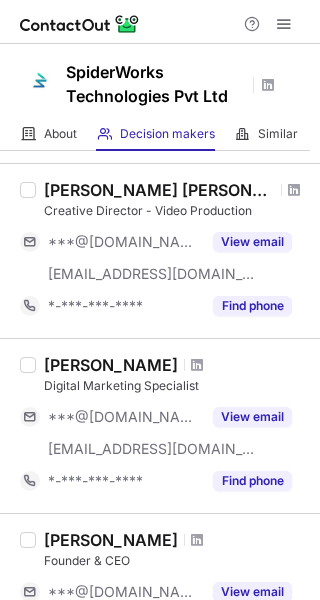 scroll, scrollTop: 500, scrollLeft: 0, axis: vertical 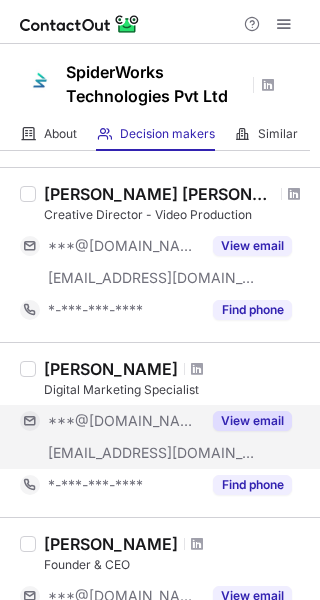 click on "View email" at bounding box center (252, 421) 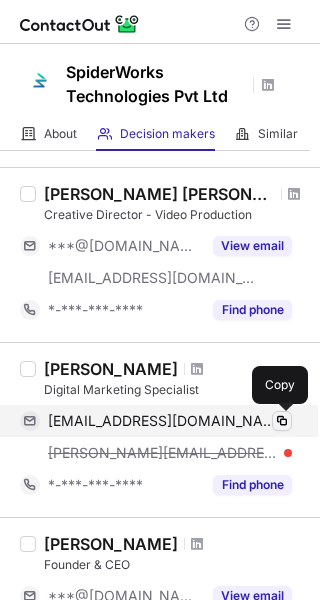 click at bounding box center (282, 421) 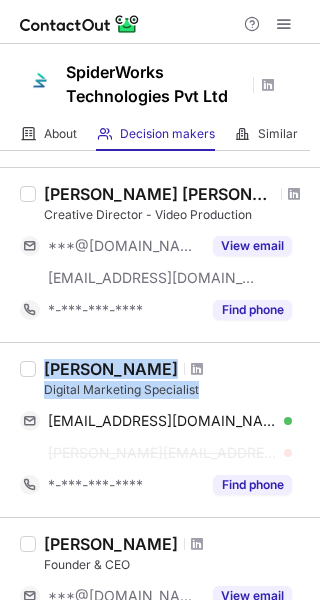 drag, startPoint x: 44, startPoint y: 364, endPoint x: 200, endPoint y: 387, distance: 157.6864 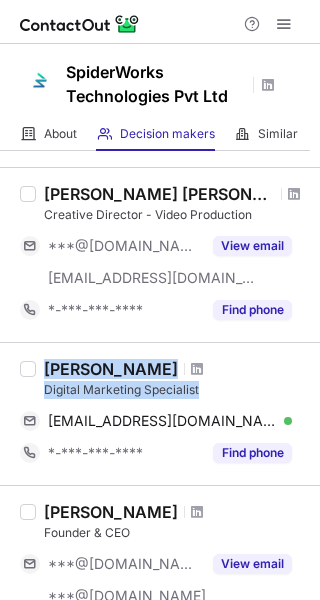 copy on "Prasanth Ramachandran Digital Marketing Specialist" 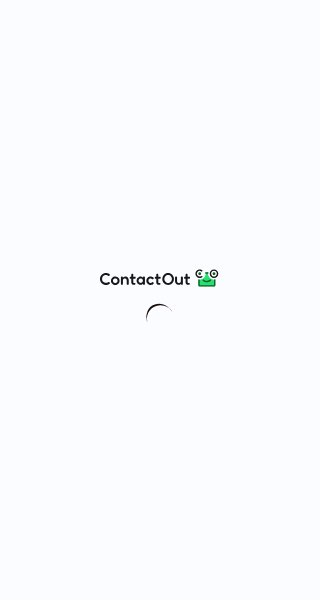 scroll, scrollTop: 0, scrollLeft: 0, axis: both 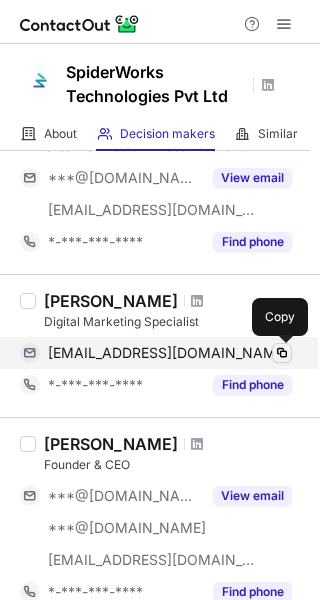 click at bounding box center [282, 353] 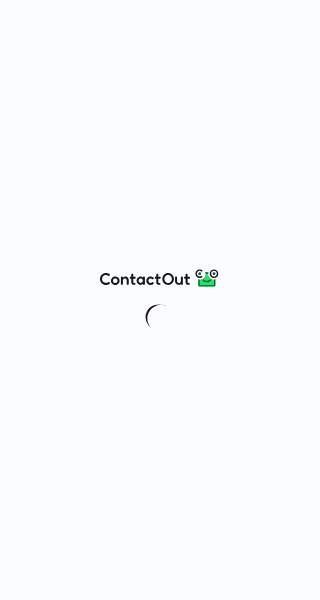 scroll, scrollTop: 0, scrollLeft: 0, axis: both 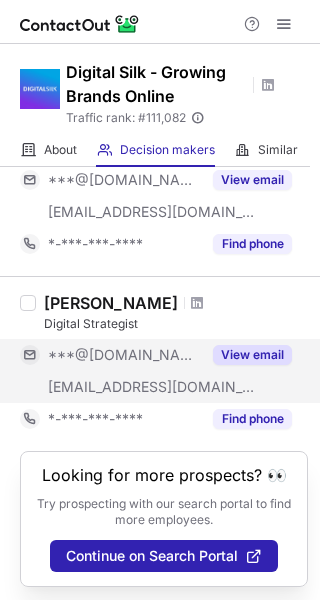 click on "View email" at bounding box center [252, 355] 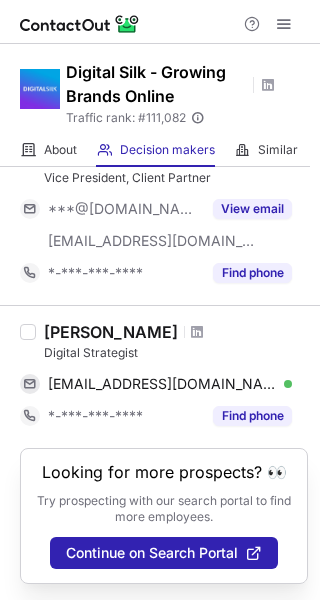 scroll, scrollTop: 1585, scrollLeft: 0, axis: vertical 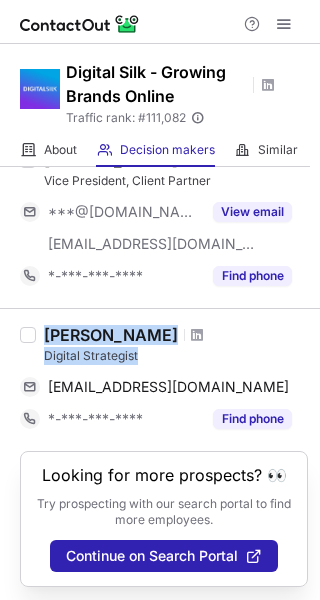 drag, startPoint x: 44, startPoint y: 327, endPoint x: 137, endPoint y: 353, distance: 96.56604 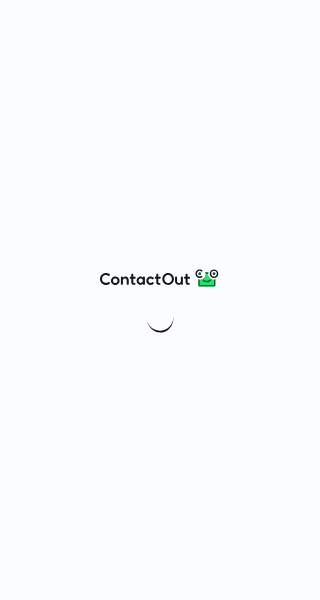 scroll, scrollTop: 0, scrollLeft: 0, axis: both 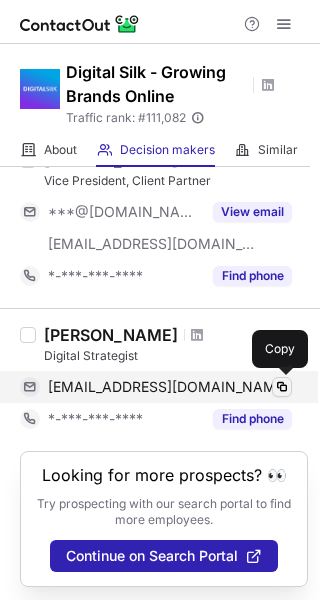 click at bounding box center [282, 387] 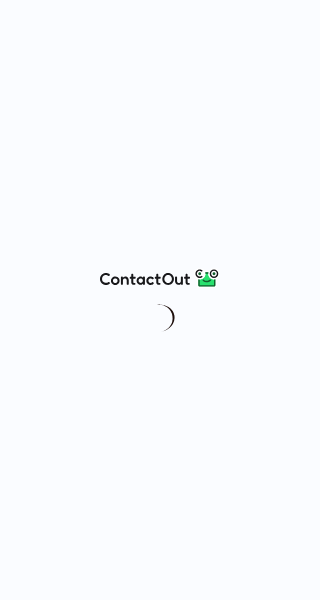 scroll, scrollTop: 0, scrollLeft: 0, axis: both 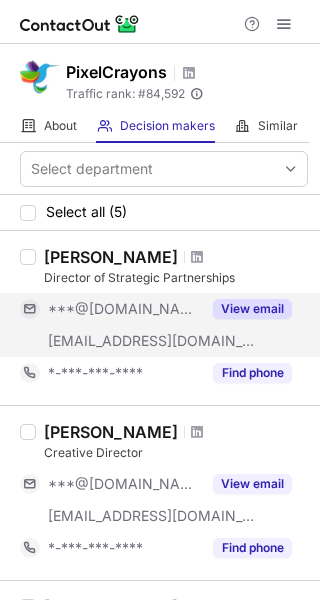 click on "View email" at bounding box center [252, 309] 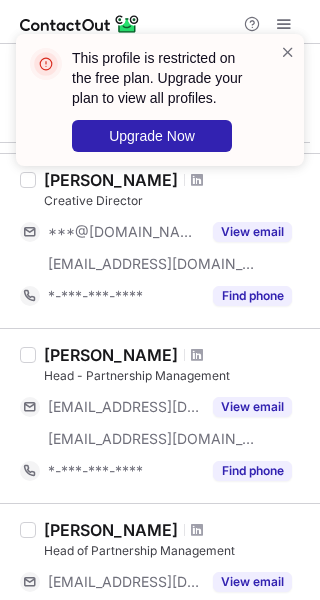 scroll, scrollTop: 192, scrollLeft: 0, axis: vertical 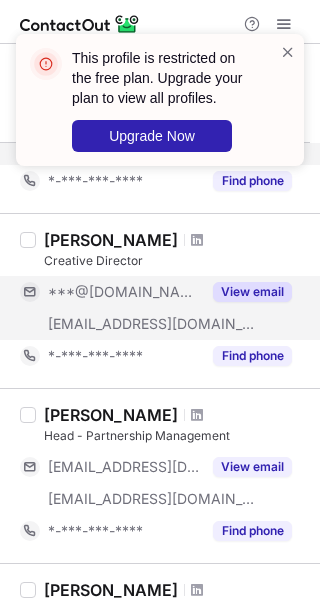 click on "View email" at bounding box center (252, 292) 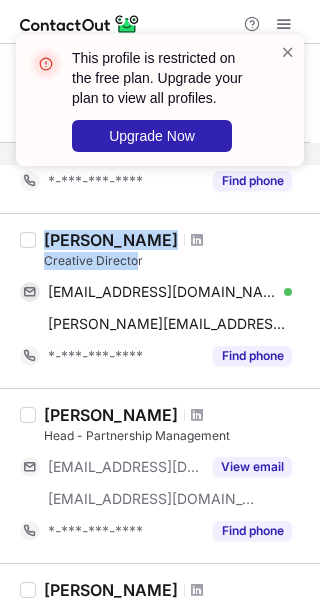 drag, startPoint x: 46, startPoint y: 237, endPoint x: 137, endPoint y: 261, distance: 94.11163 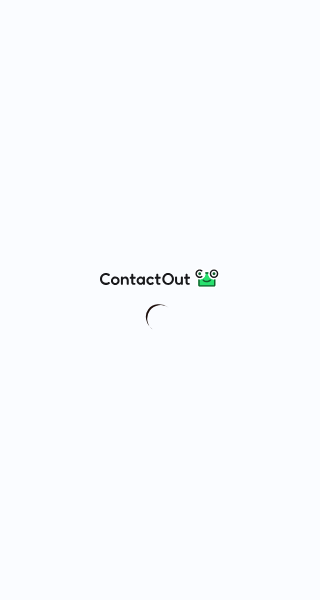 scroll, scrollTop: 0, scrollLeft: 0, axis: both 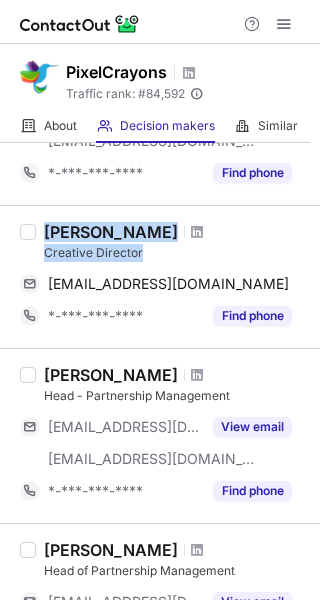 drag, startPoint x: 47, startPoint y: 223, endPoint x: 141, endPoint y: 249, distance: 97.52948 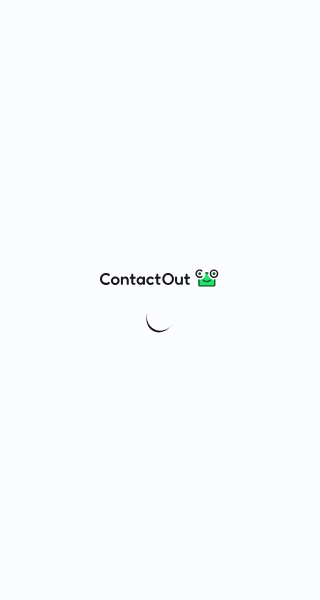 scroll, scrollTop: 0, scrollLeft: 0, axis: both 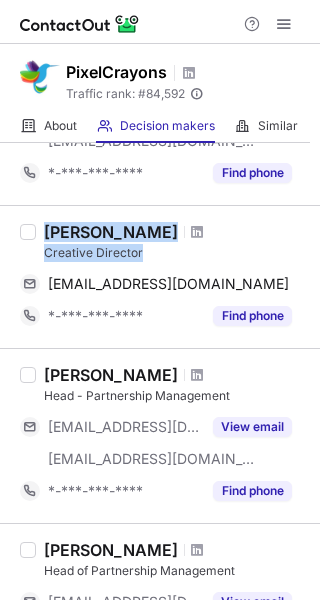 drag, startPoint x: 43, startPoint y: 231, endPoint x: 141, endPoint y: 253, distance: 100.43903 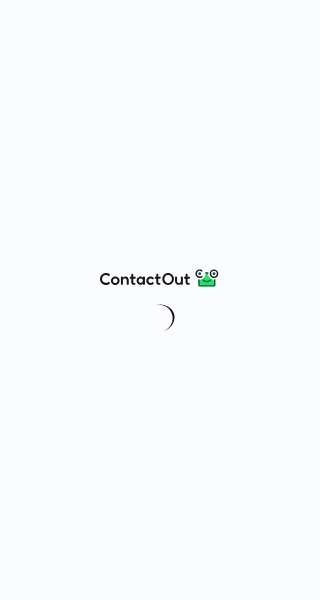 scroll, scrollTop: 0, scrollLeft: 0, axis: both 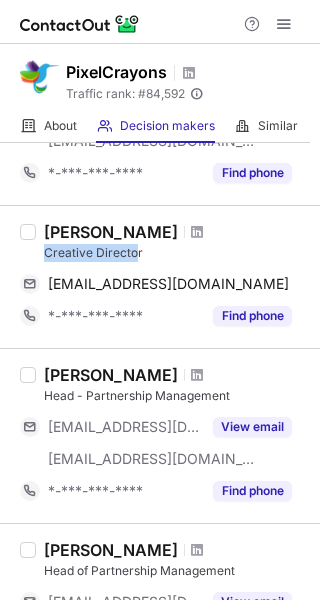 drag, startPoint x: 45, startPoint y: 247, endPoint x: 137, endPoint y: 255, distance: 92.34717 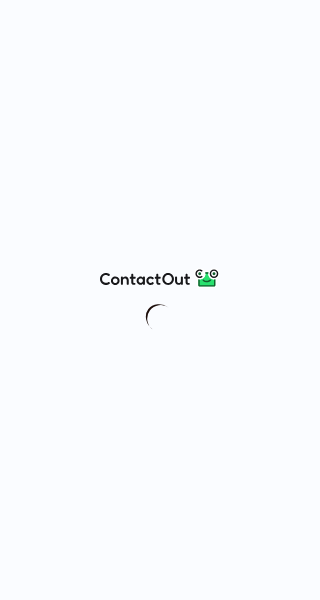 scroll, scrollTop: 0, scrollLeft: 0, axis: both 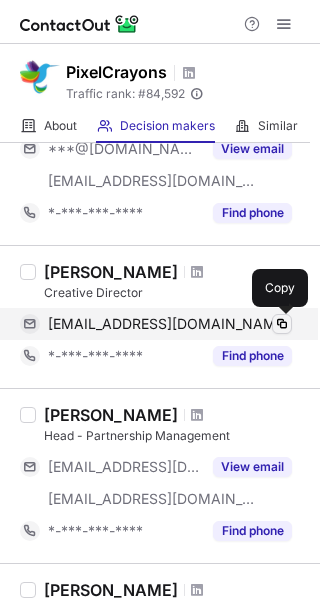 click at bounding box center (282, 324) 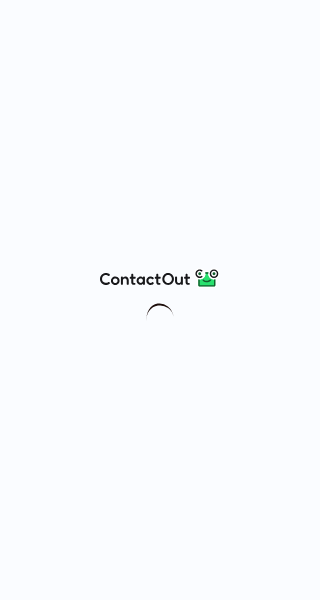 scroll, scrollTop: 0, scrollLeft: 0, axis: both 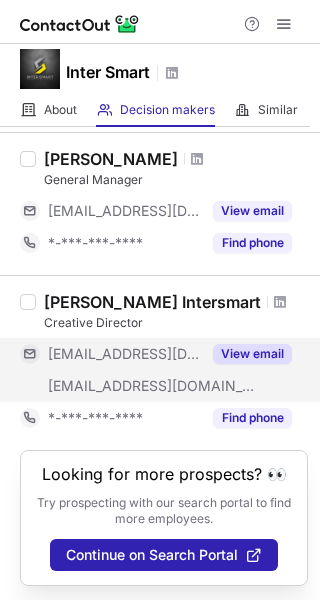 click on "View email" at bounding box center (252, 354) 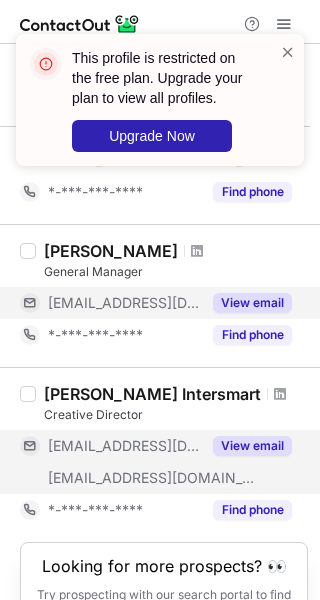 scroll, scrollTop: 682, scrollLeft: 0, axis: vertical 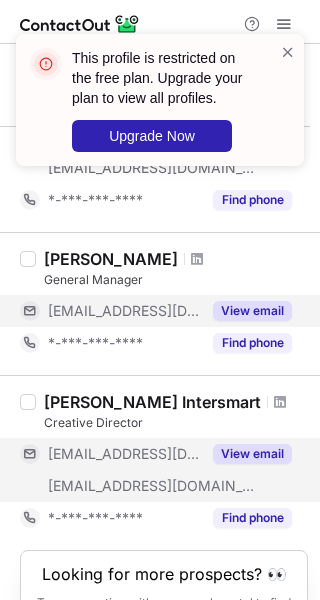 click on "View email" at bounding box center [252, 311] 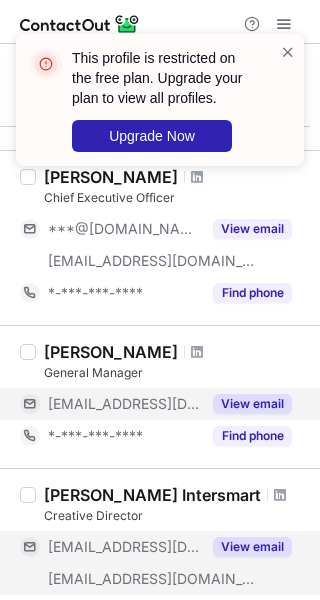 scroll, scrollTop: 582, scrollLeft: 0, axis: vertical 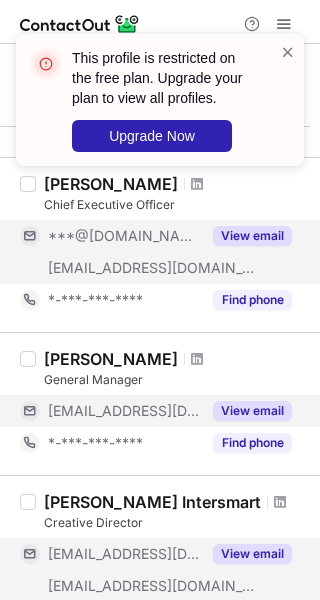 click on "View email" at bounding box center [252, 236] 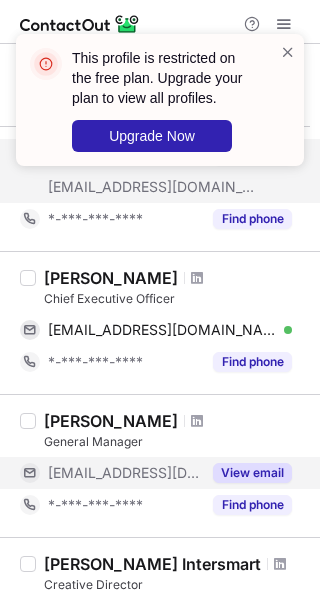 scroll, scrollTop: 382, scrollLeft: 0, axis: vertical 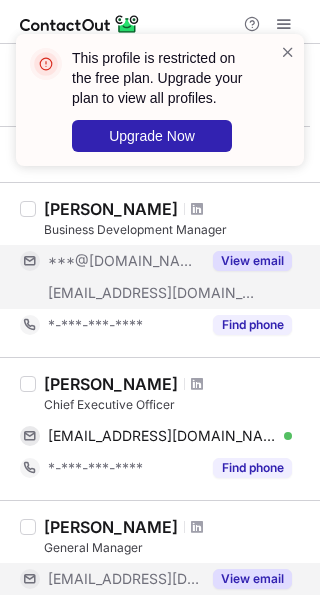 click on "View email" at bounding box center [252, 261] 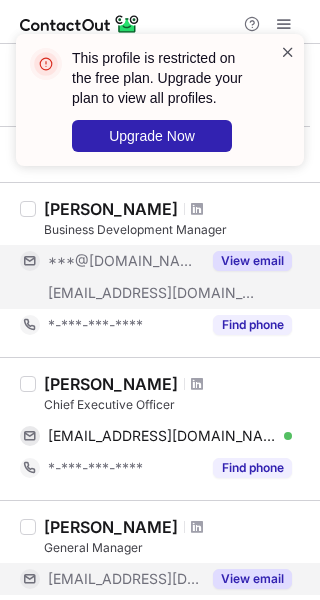 click at bounding box center (288, 52) 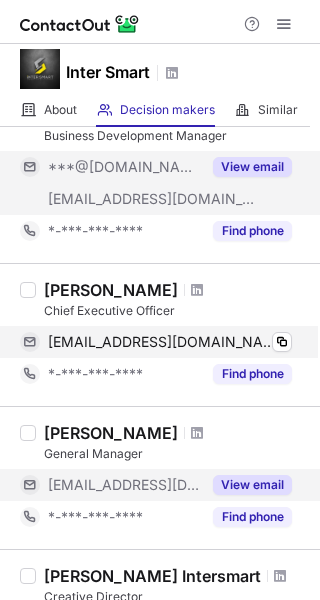 scroll, scrollTop: 482, scrollLeft: 0, axis: vertical 